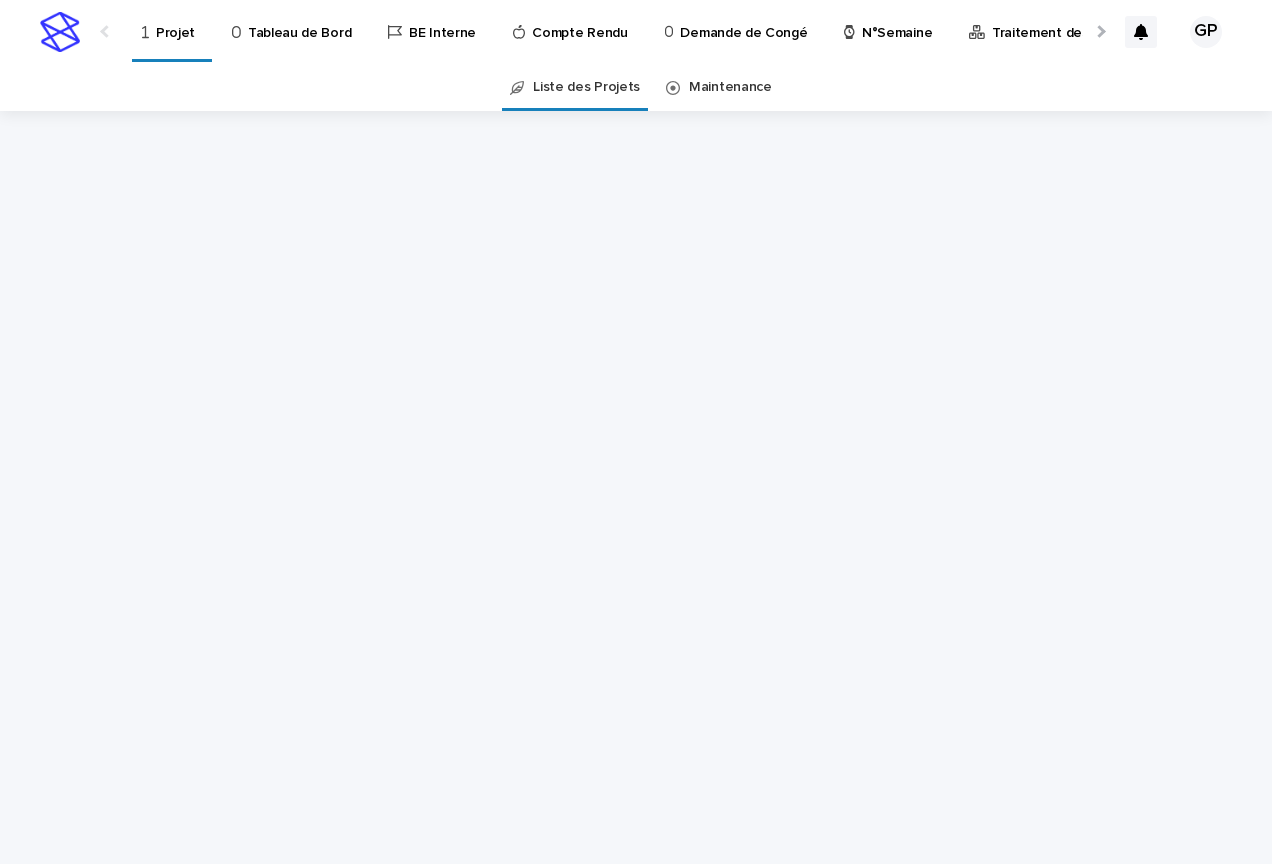 scroll, scrollTop: 0, scrollLeft: 0, axis: both 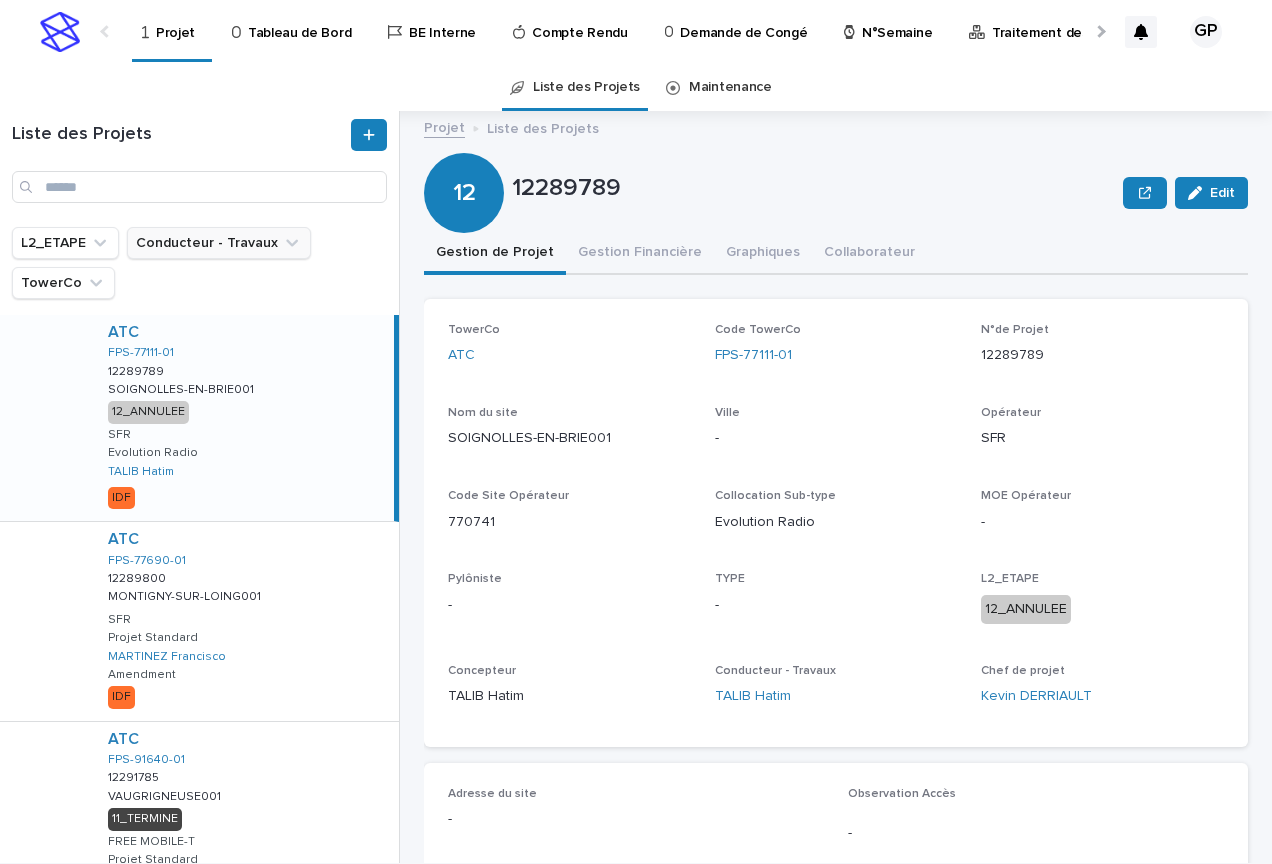 click on "Conducteur - Travaux" at bounding box center (219, 243) 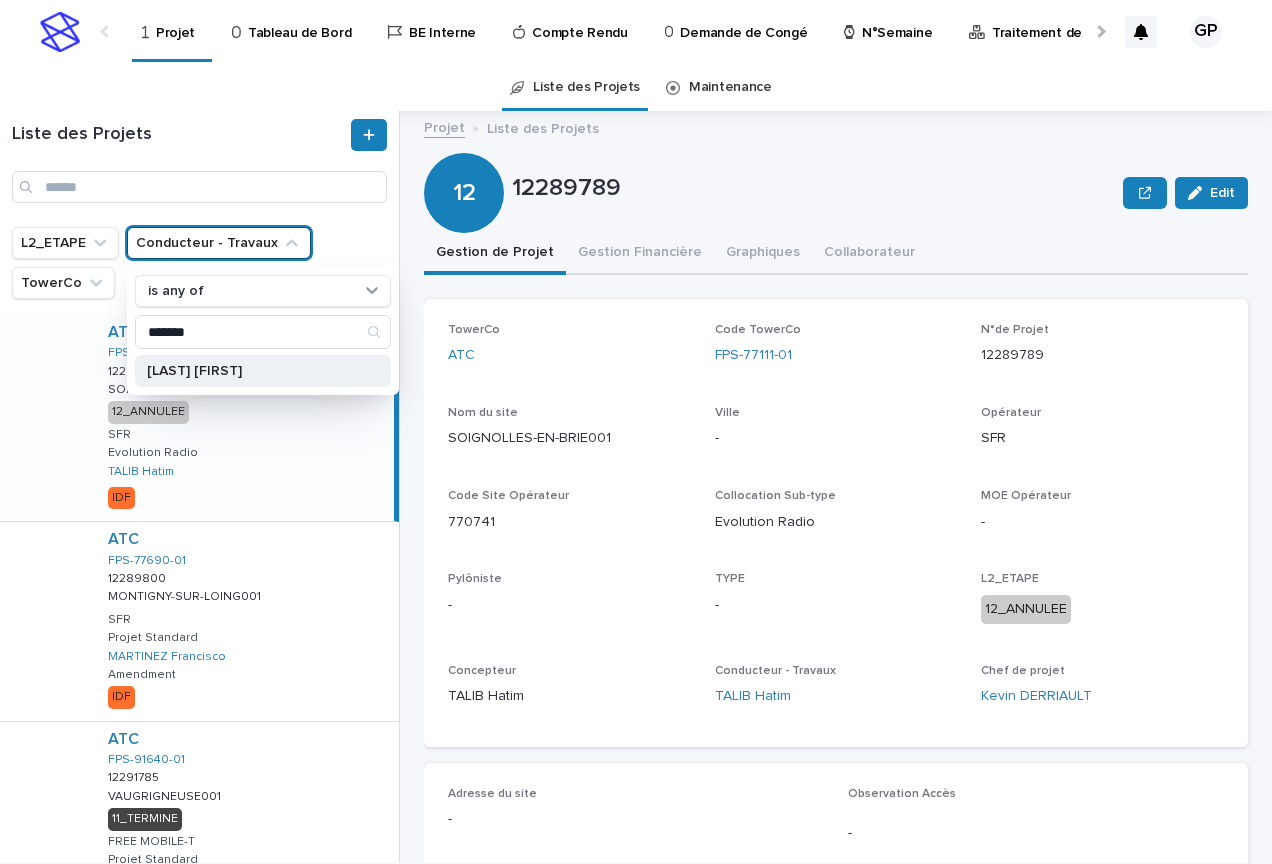 type on "*******" 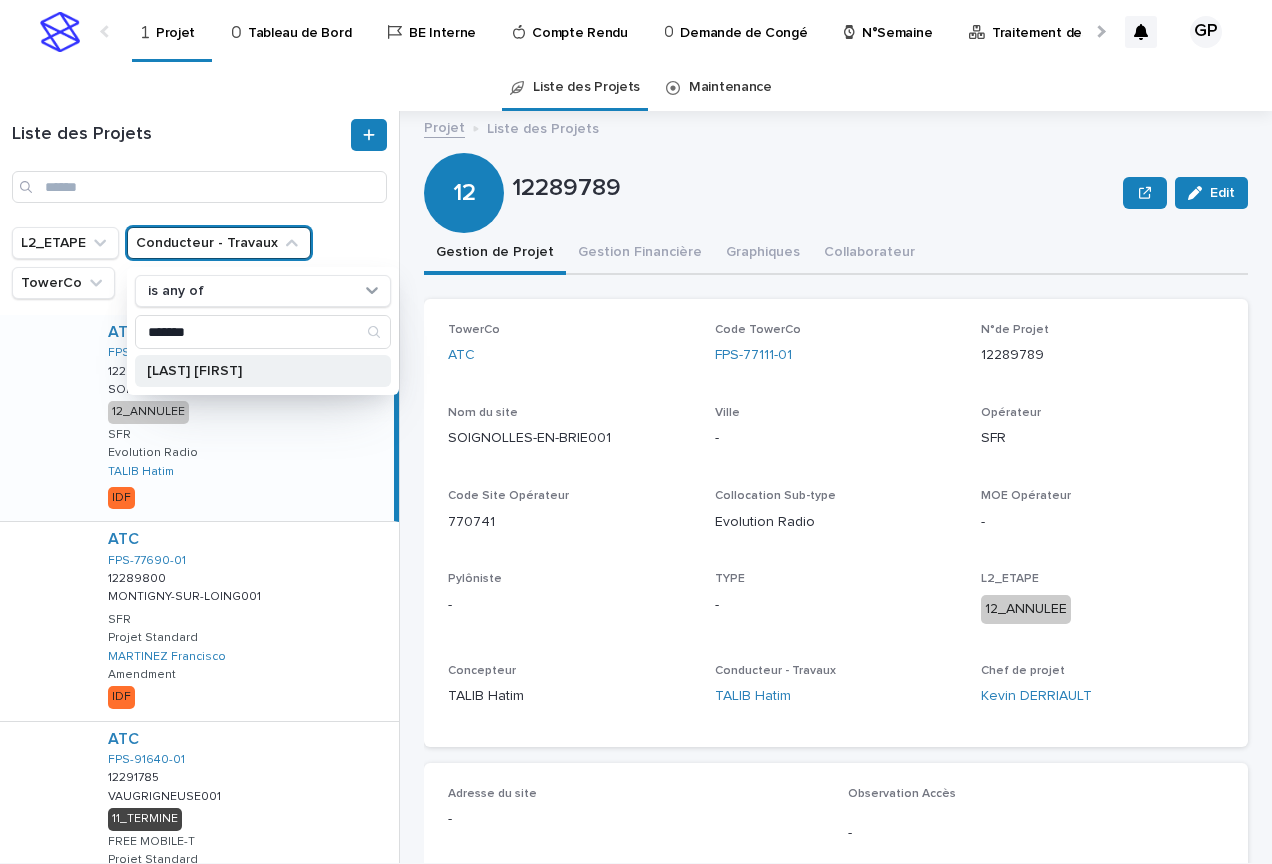 click on "[LAST] [FIRST]" at bounding box center (253, 371) 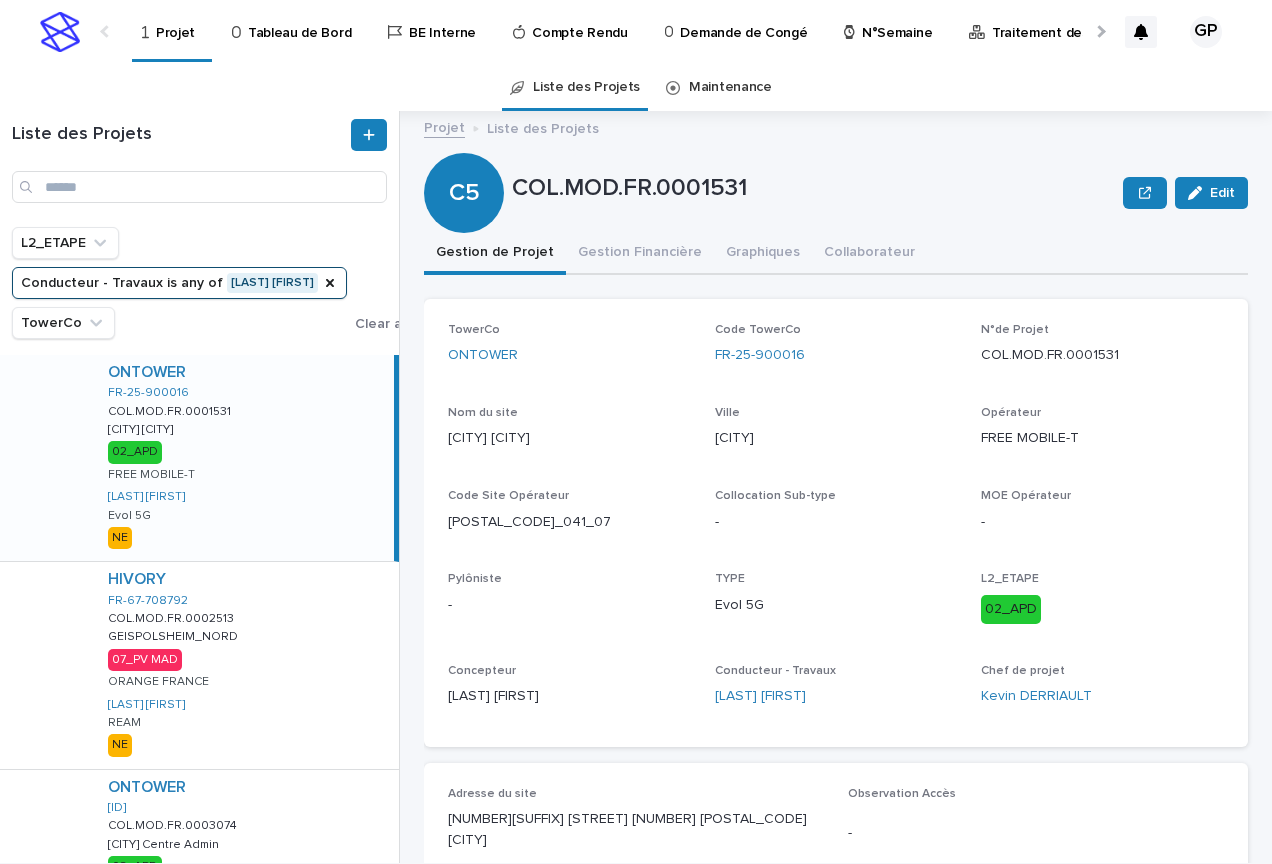 click on "Liste des Projets" at bounding box center (543, 127) 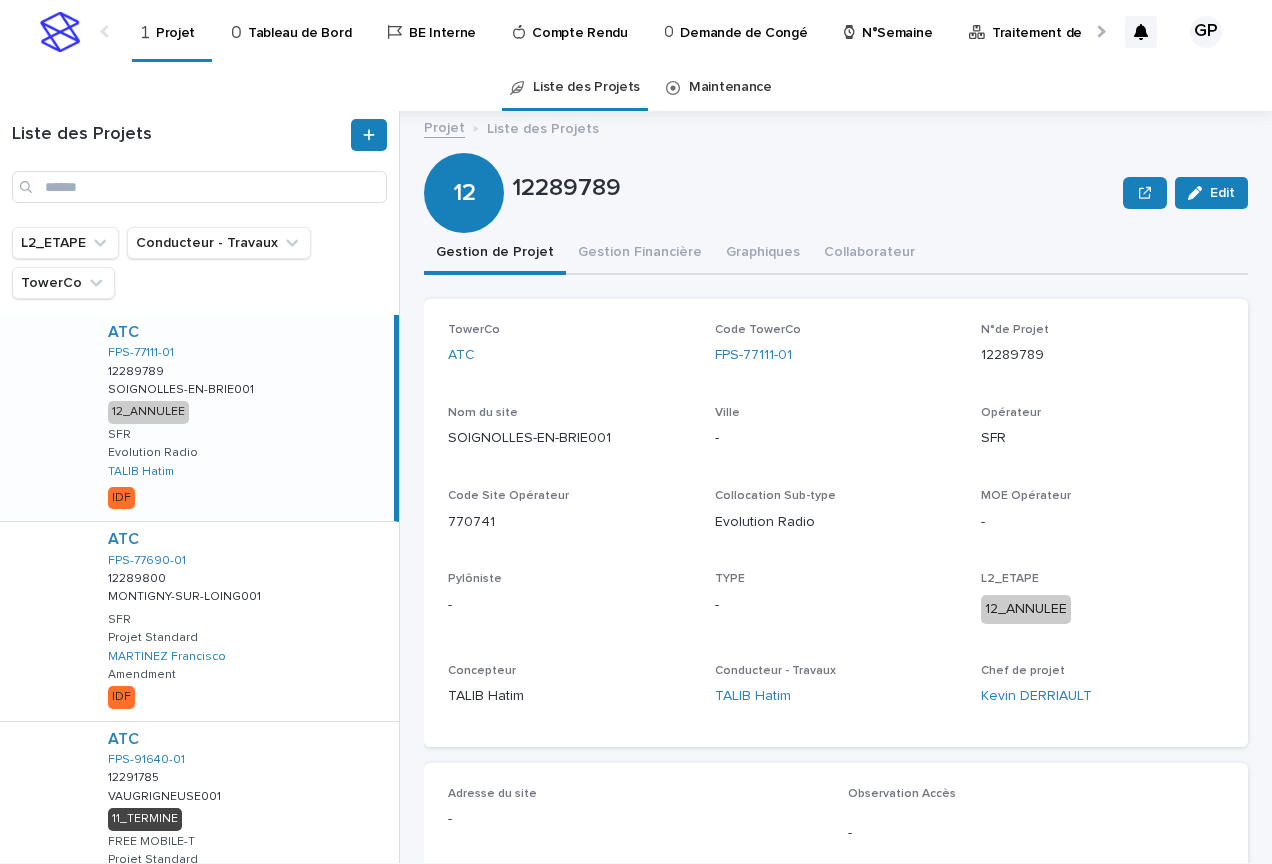 click on "Tableau de Bord" at bounding box center [299, 21] 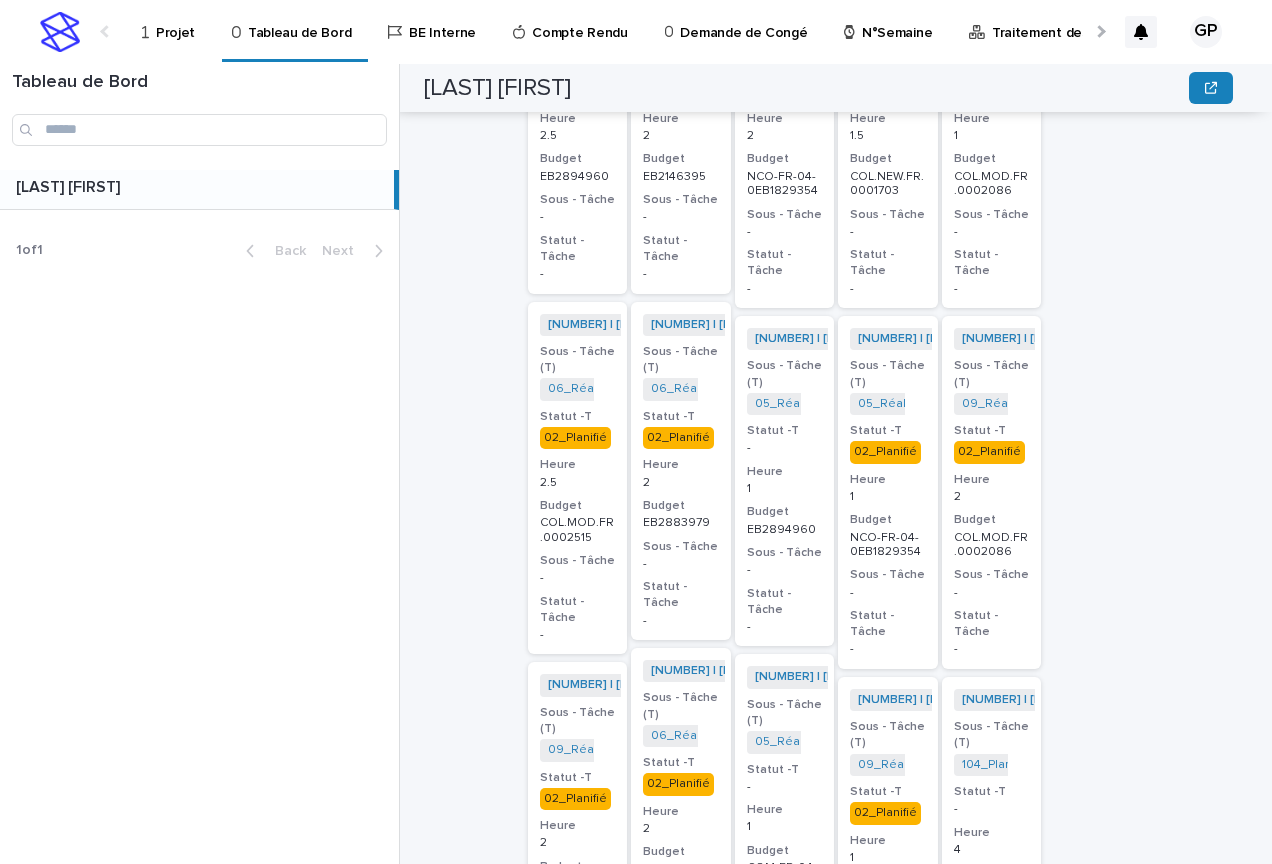 scroll, scrollTop: 1032, scrollLeft: 0, axis: vertical 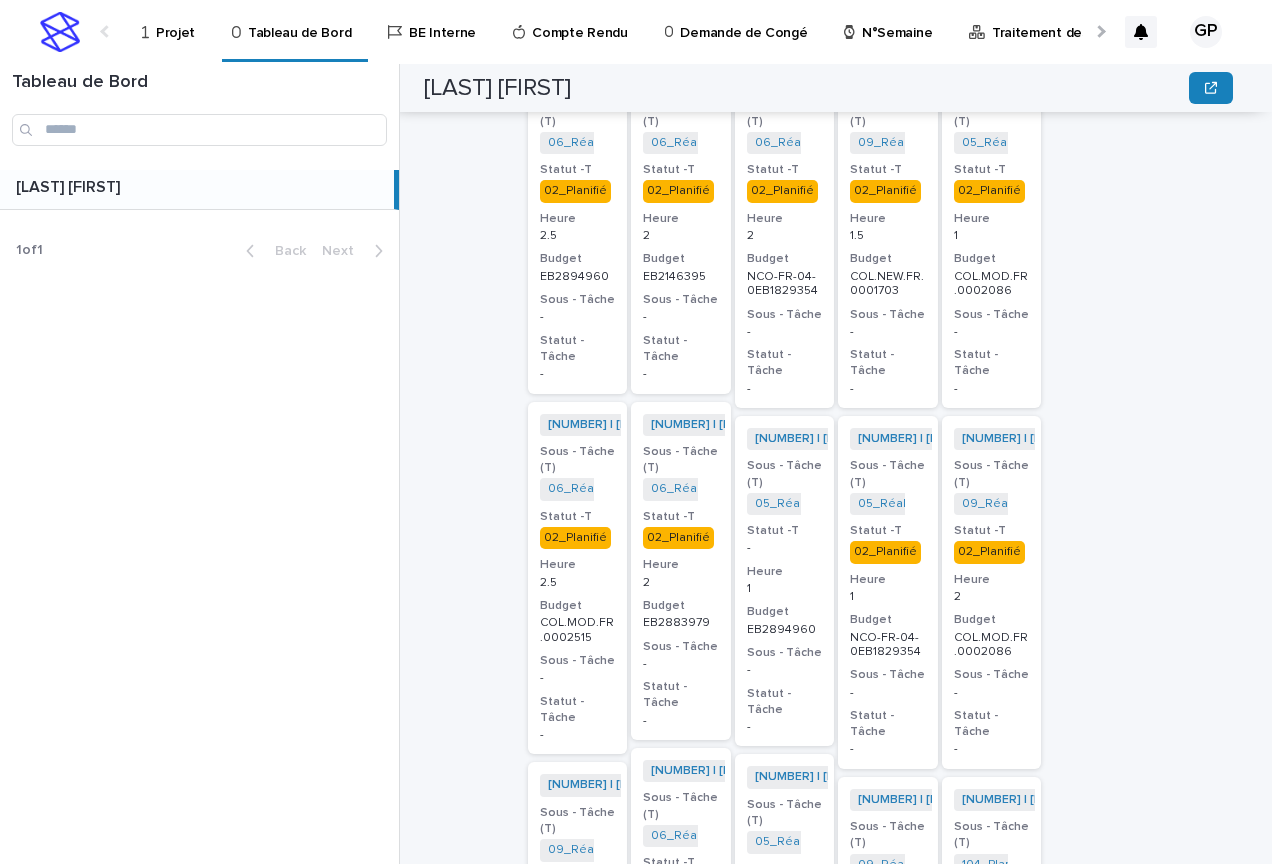 click on "02_Planifié" at bounding box center [575, 191] 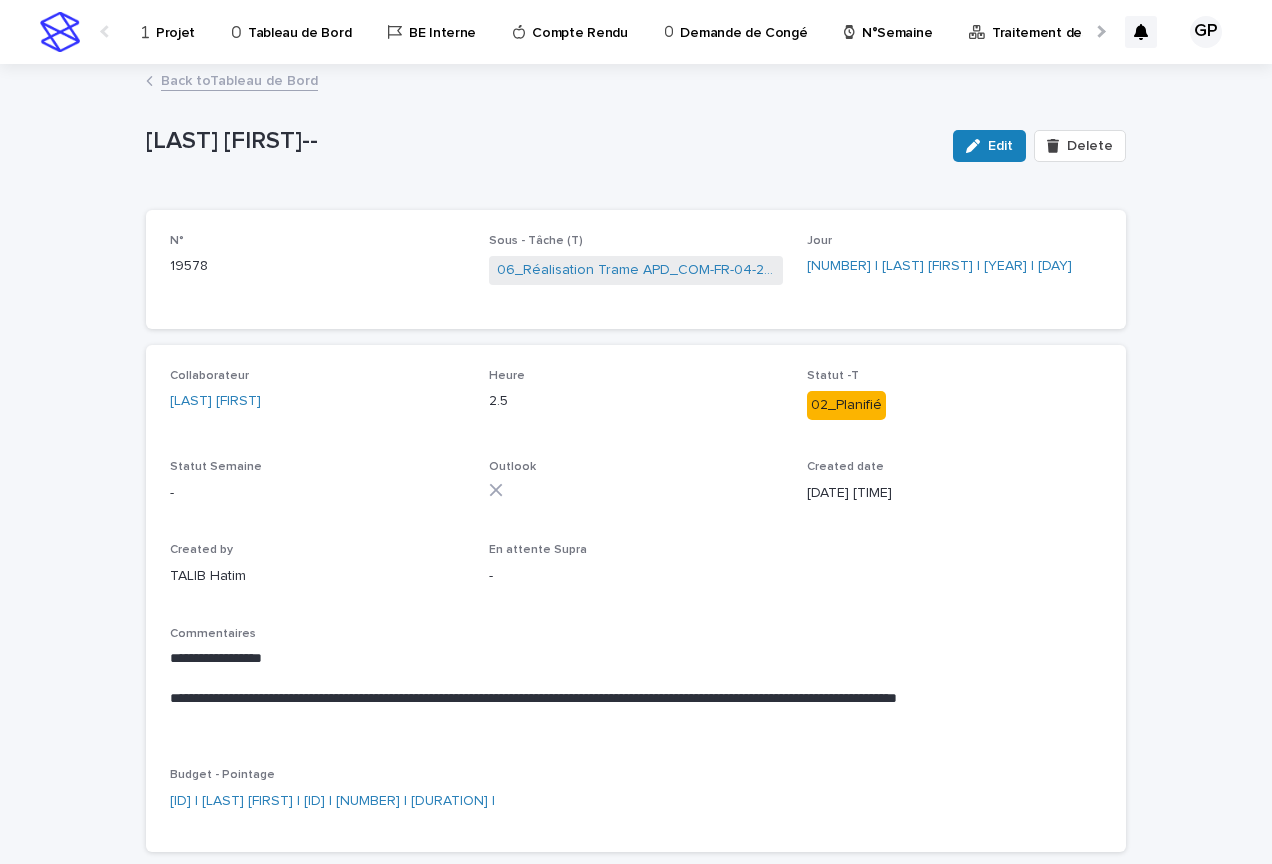 click on "Back to  Tableau de Bord" at bounding box center (239, 79) 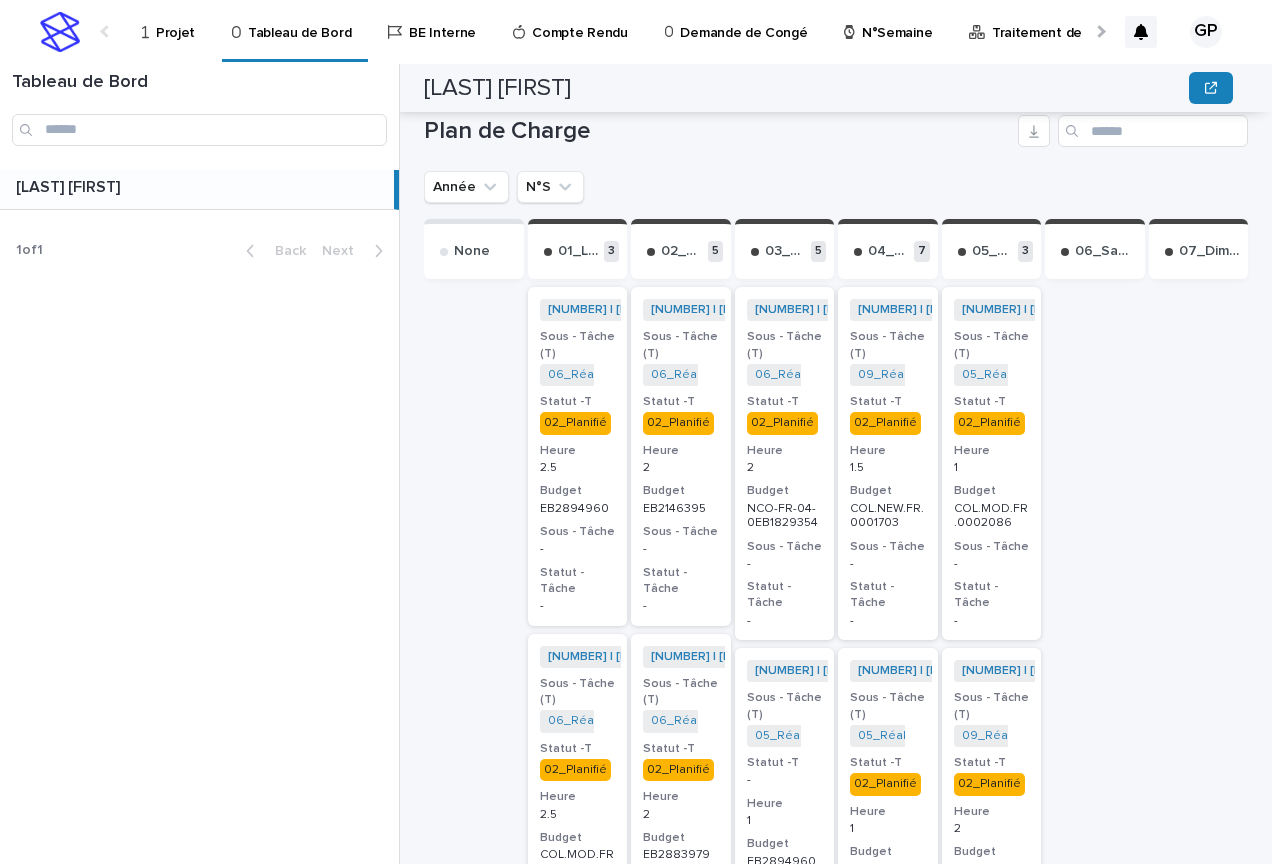 scroll, scrollTop: 900, scrollLeft: 0, axis: vertical 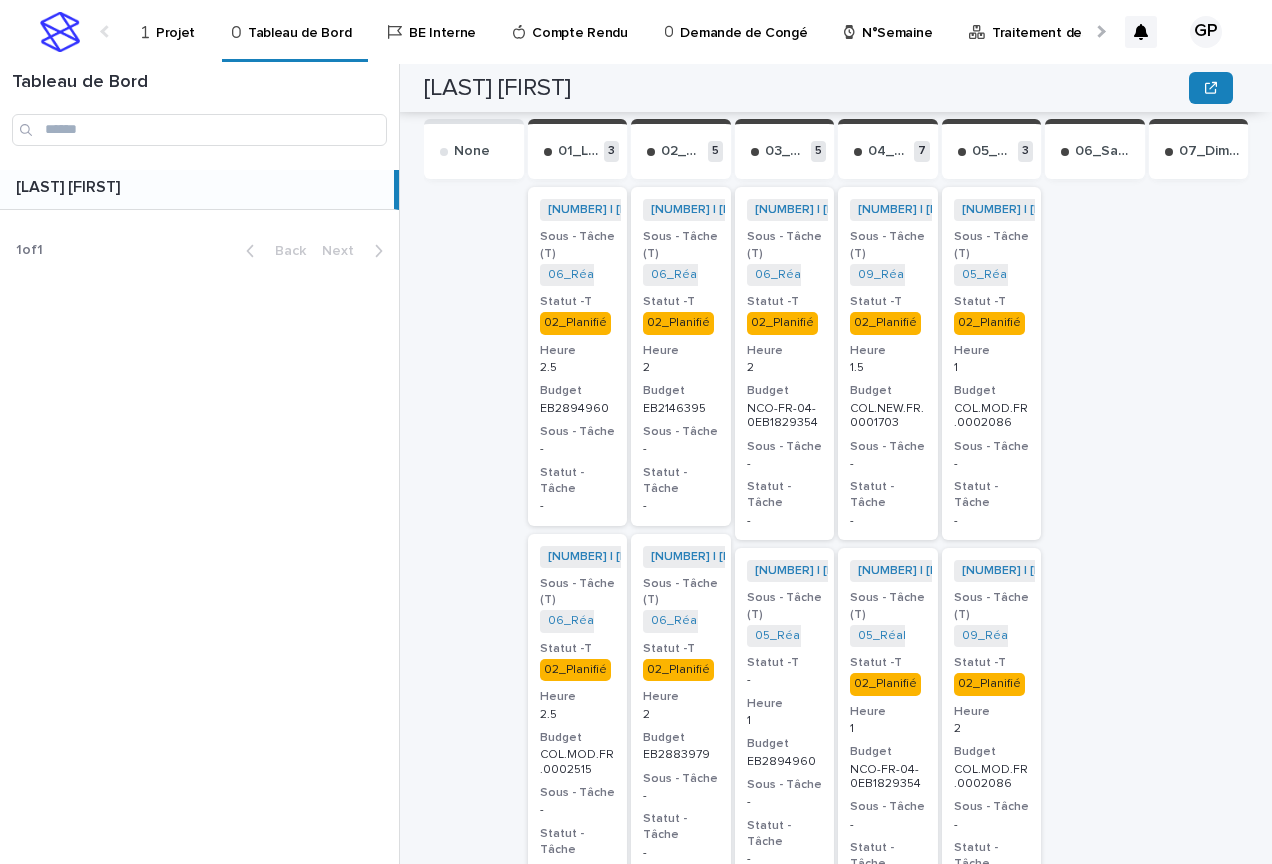 click on "02_Planifié" at bounding box center (575, 670) 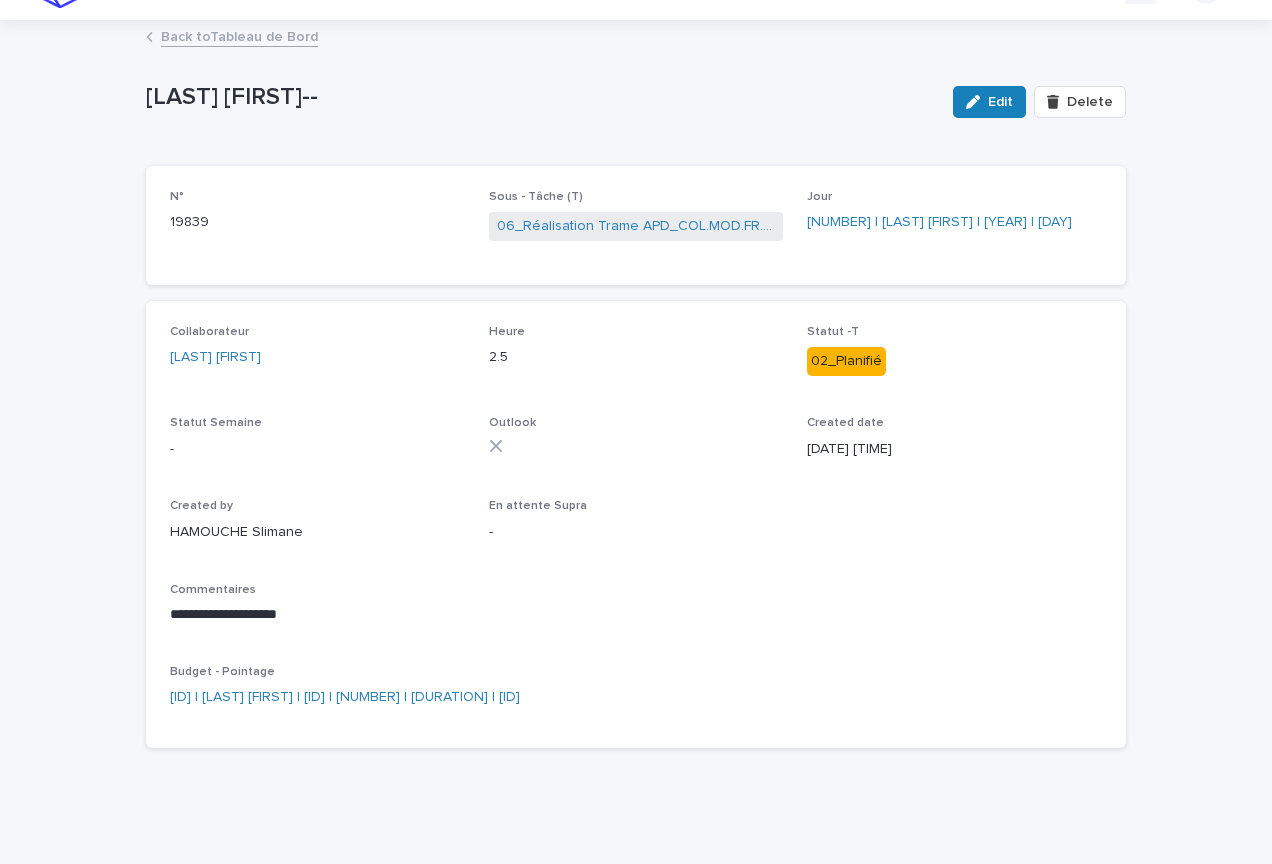 scroll, scrollTop: 0, scrollLeft: 0, axis: both 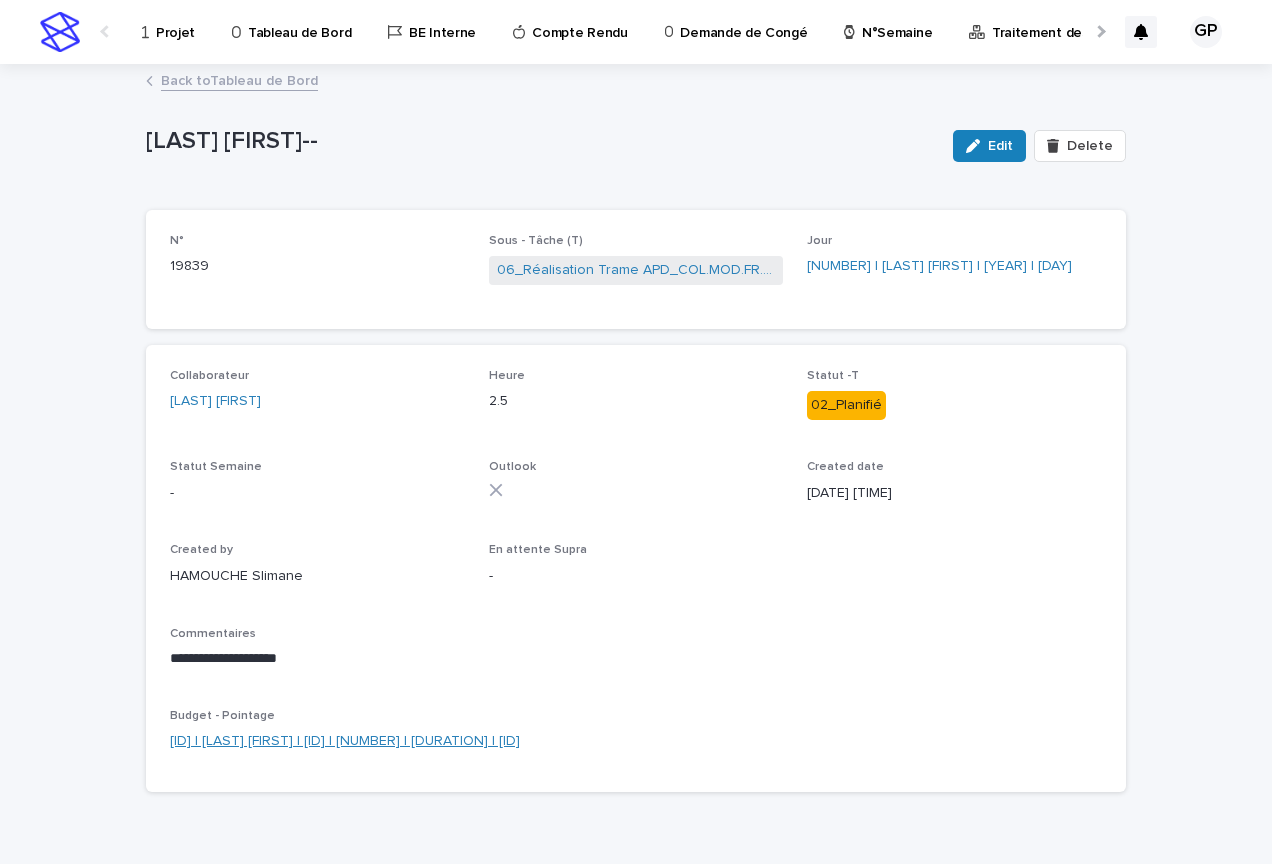 click on "[ID] | [LAST] [FIRST] | [ID] | [NUMBER] | [DURATION] | [ID]" at bounding box center (345, 741) 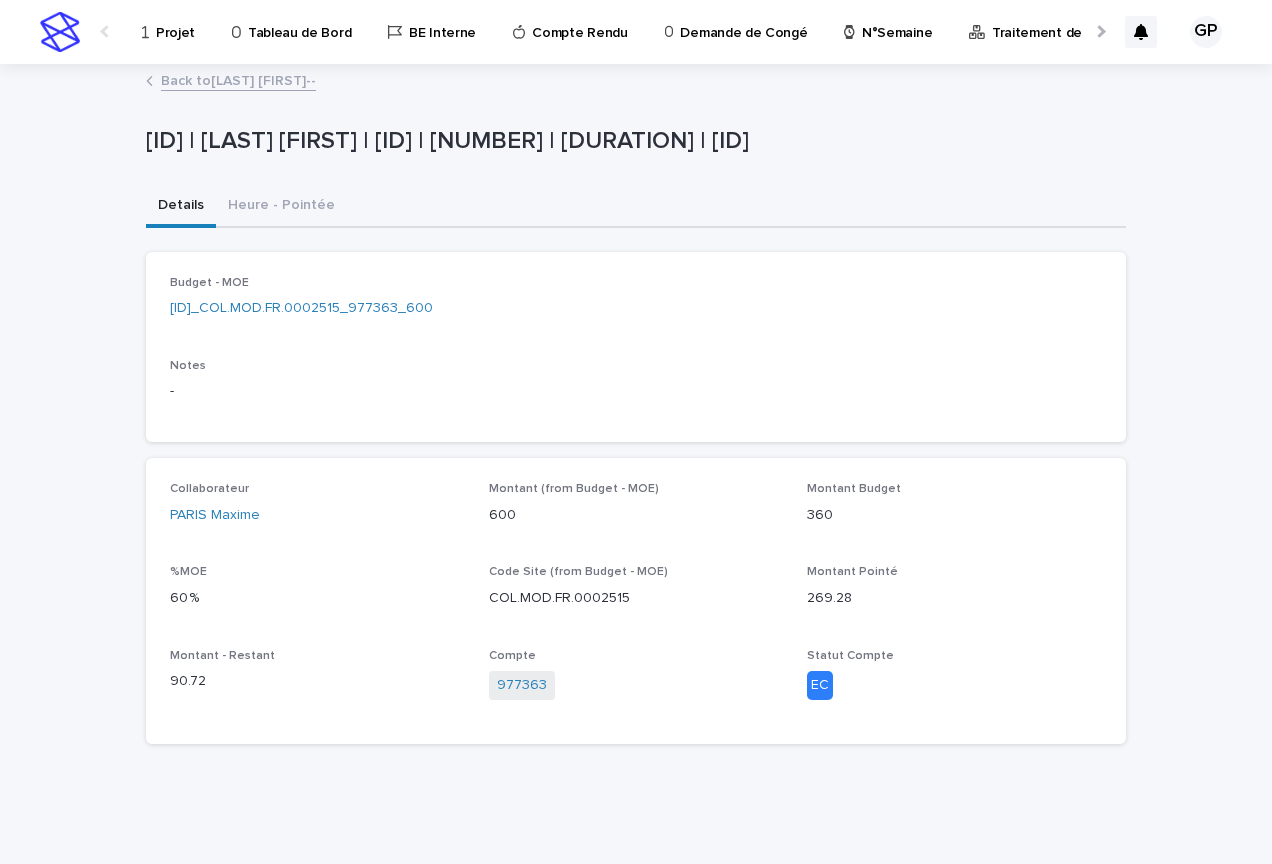 click on "Back to [LAST] [FIRST]--" at bounding box center [238, 79] 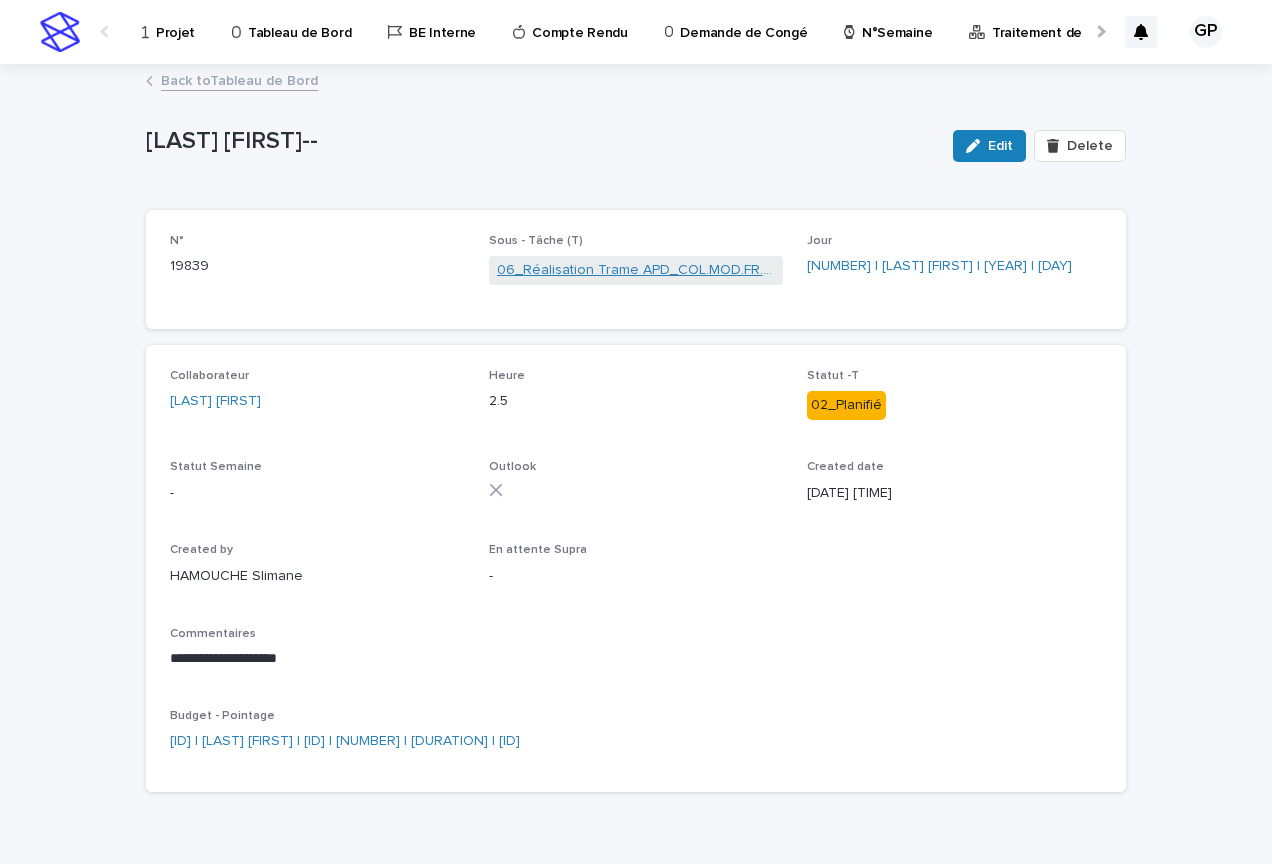 click on "06_Réalisation Trame APD_COL.MOD.FR.0002515" at bounding box center [636, 270] 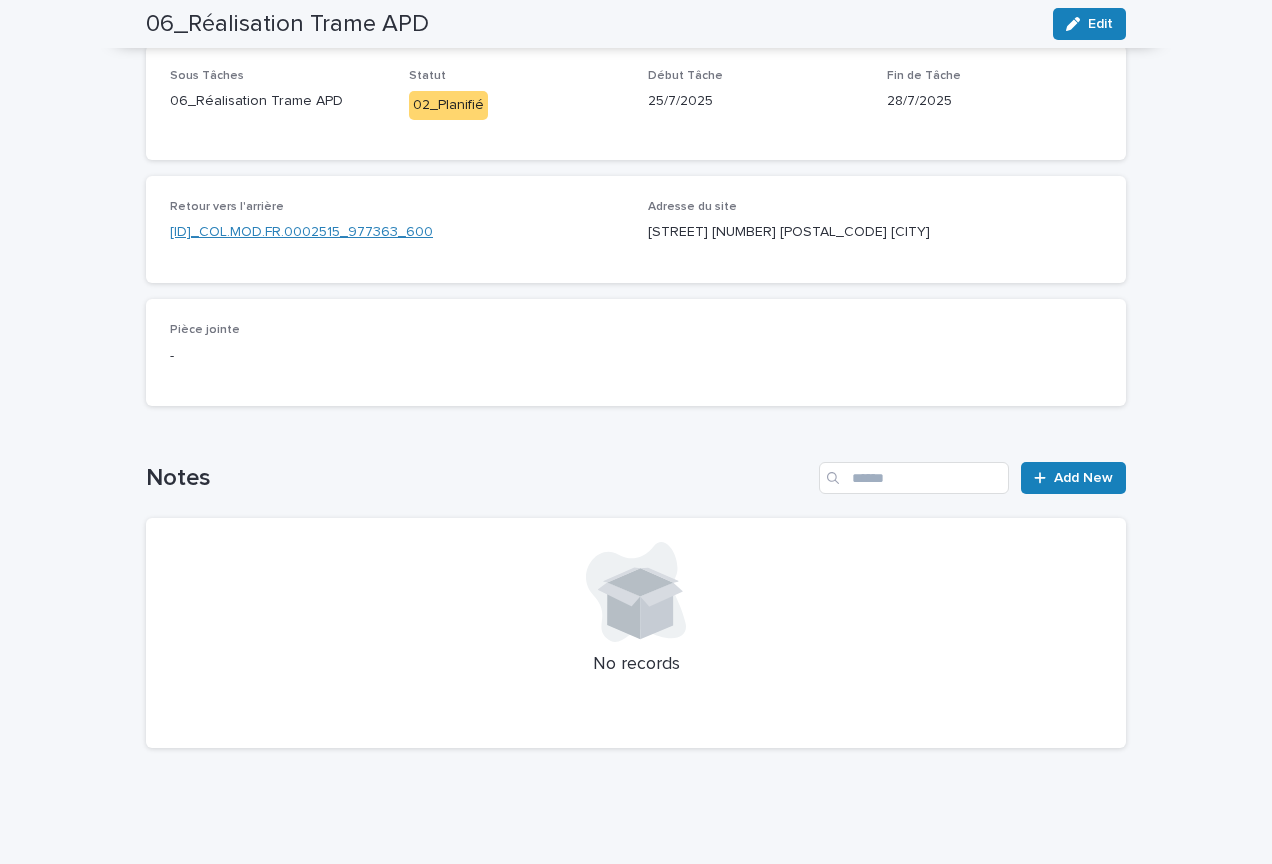 scroll, scrollTop: 0, scrollLeft: 0, axis: both 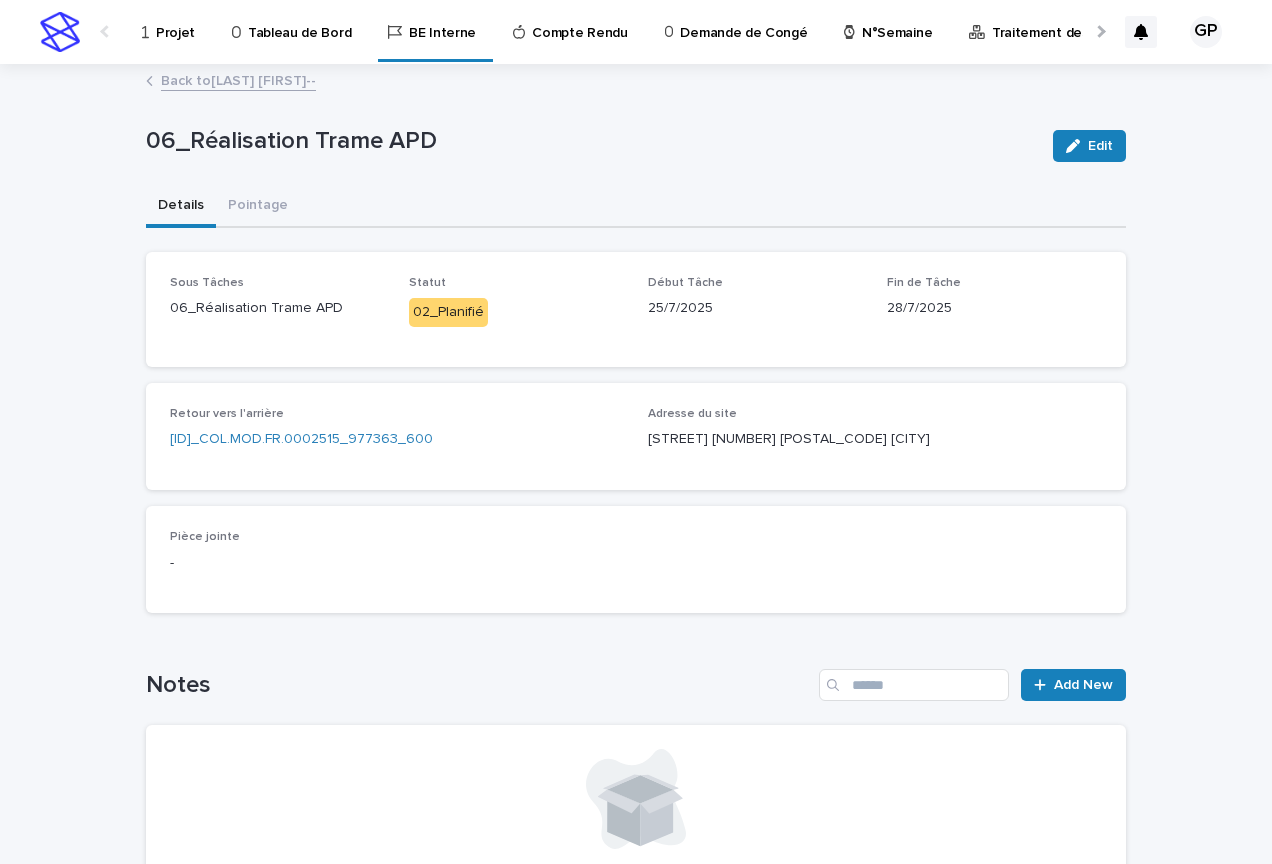click on "Back to [LAST] [FIRST]--" at bounding box center [238, 79] 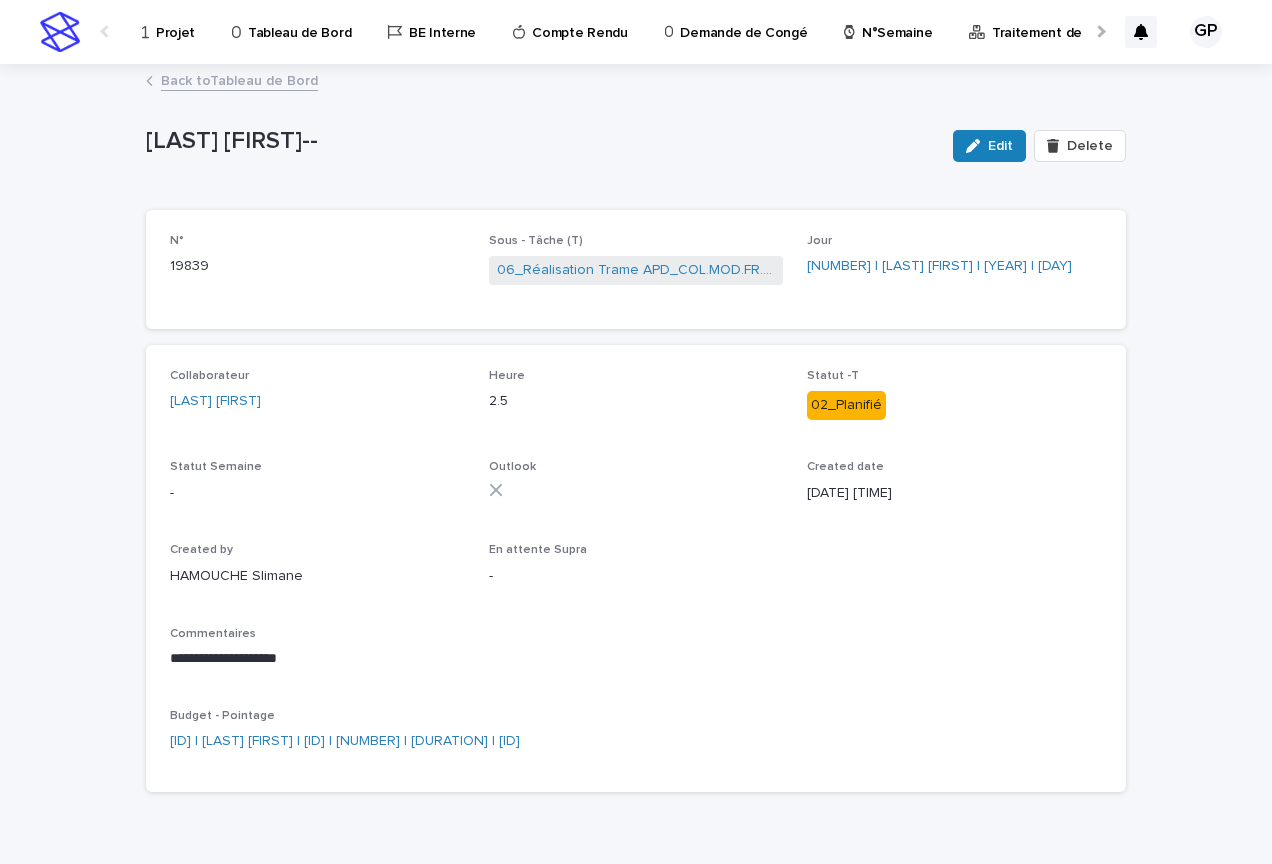 click on "Back to  Tableau de Bord" at bounding box center [239, 79] 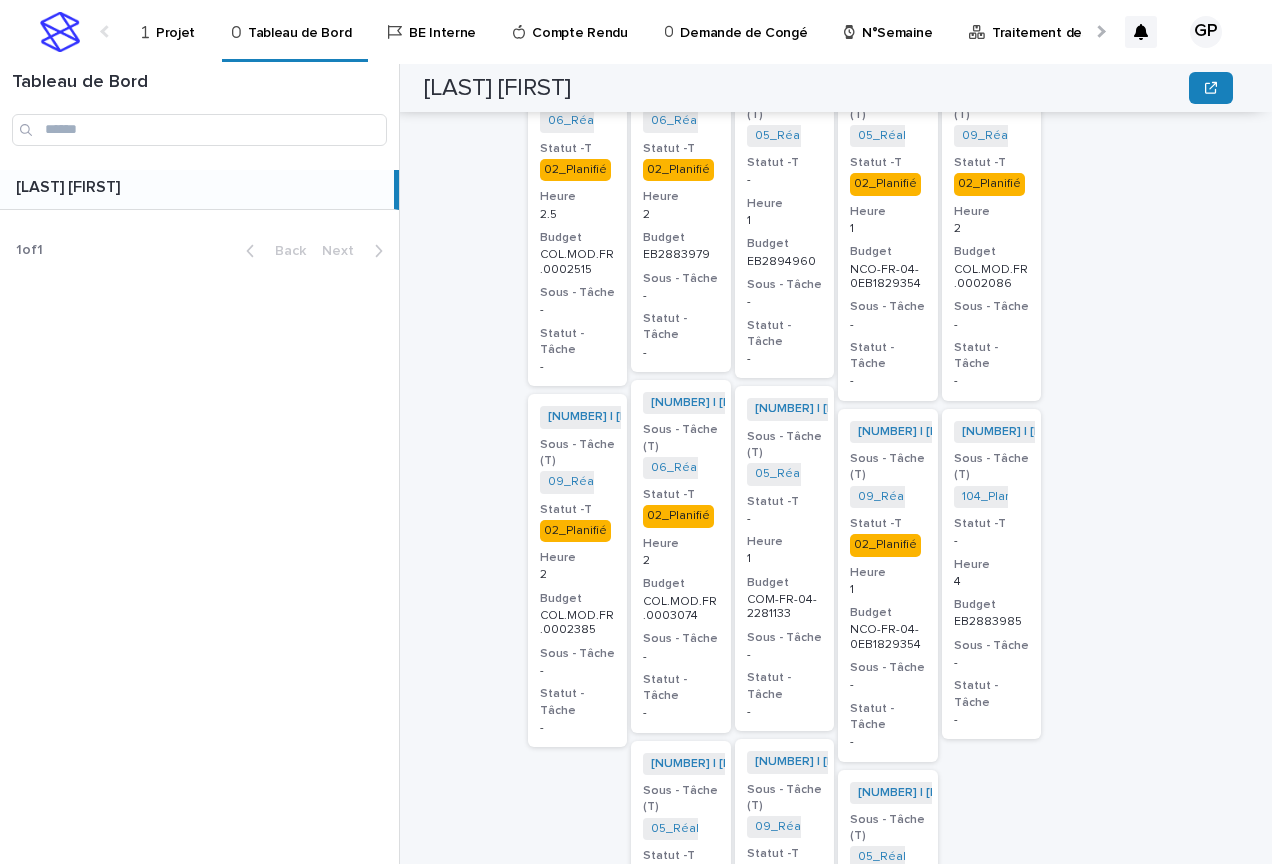 scroll, scrollTop: 1500, scrollLeft: 0, axis: vertical 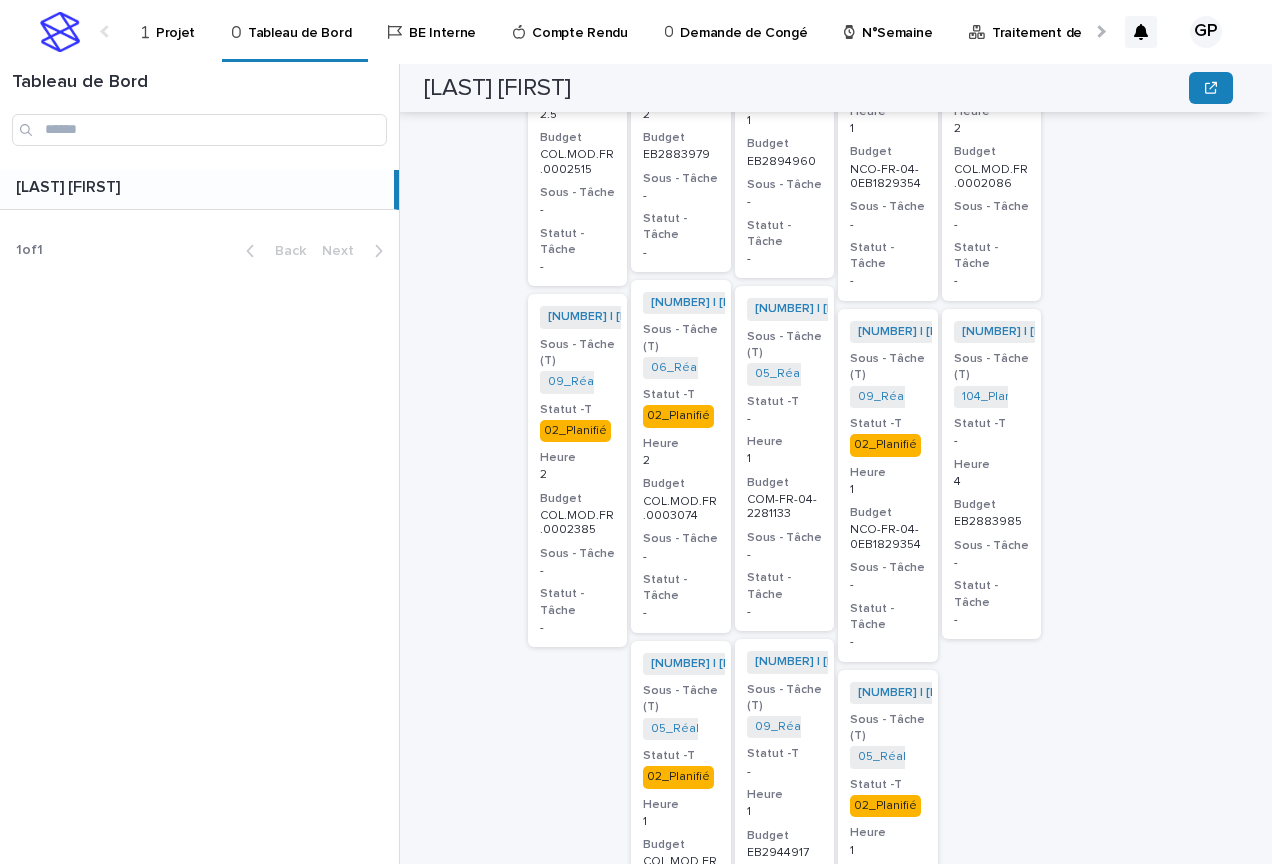 click on "02_Planifié" at bounding box center [575, 431] 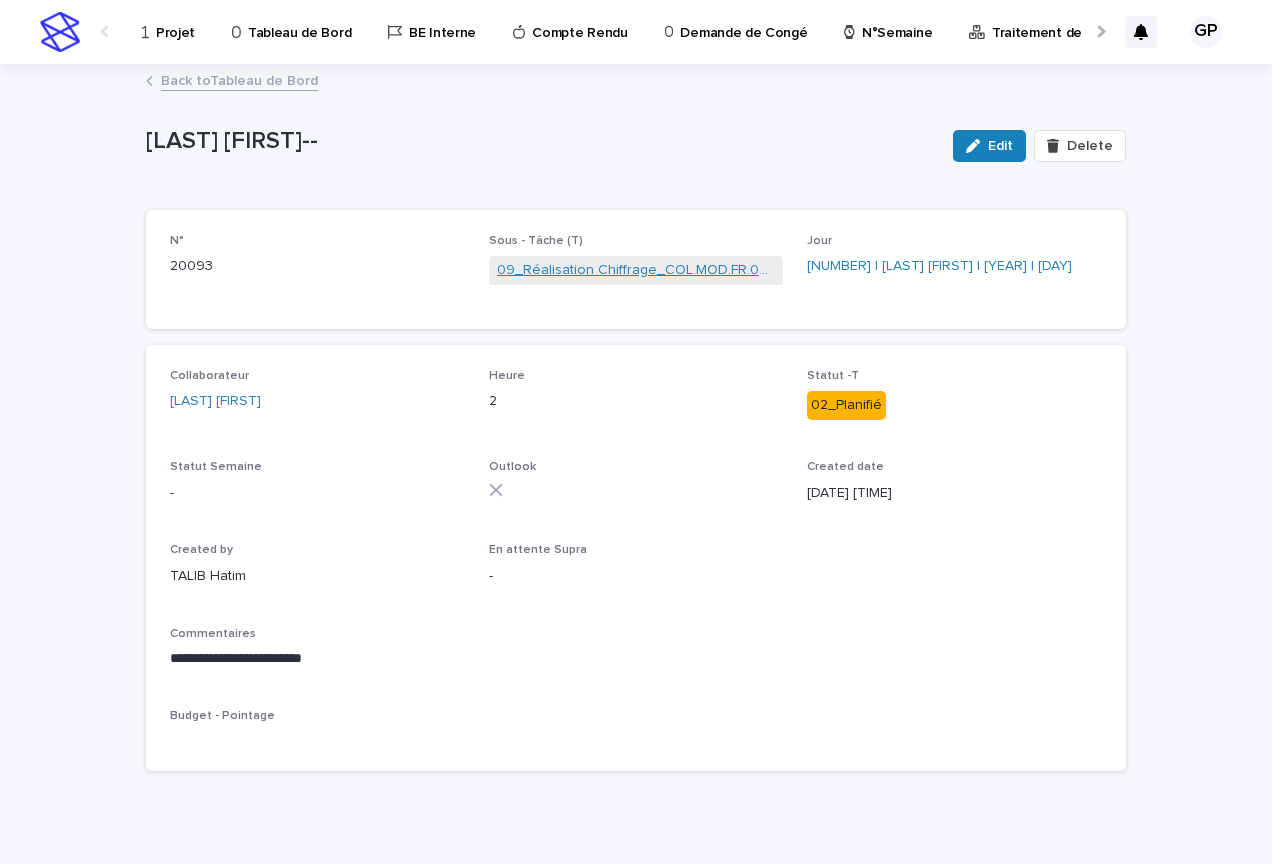 click on "09_Réalisation Chiffrage_COL.MOD.FR.0002385" at bounding box center (636, 270) 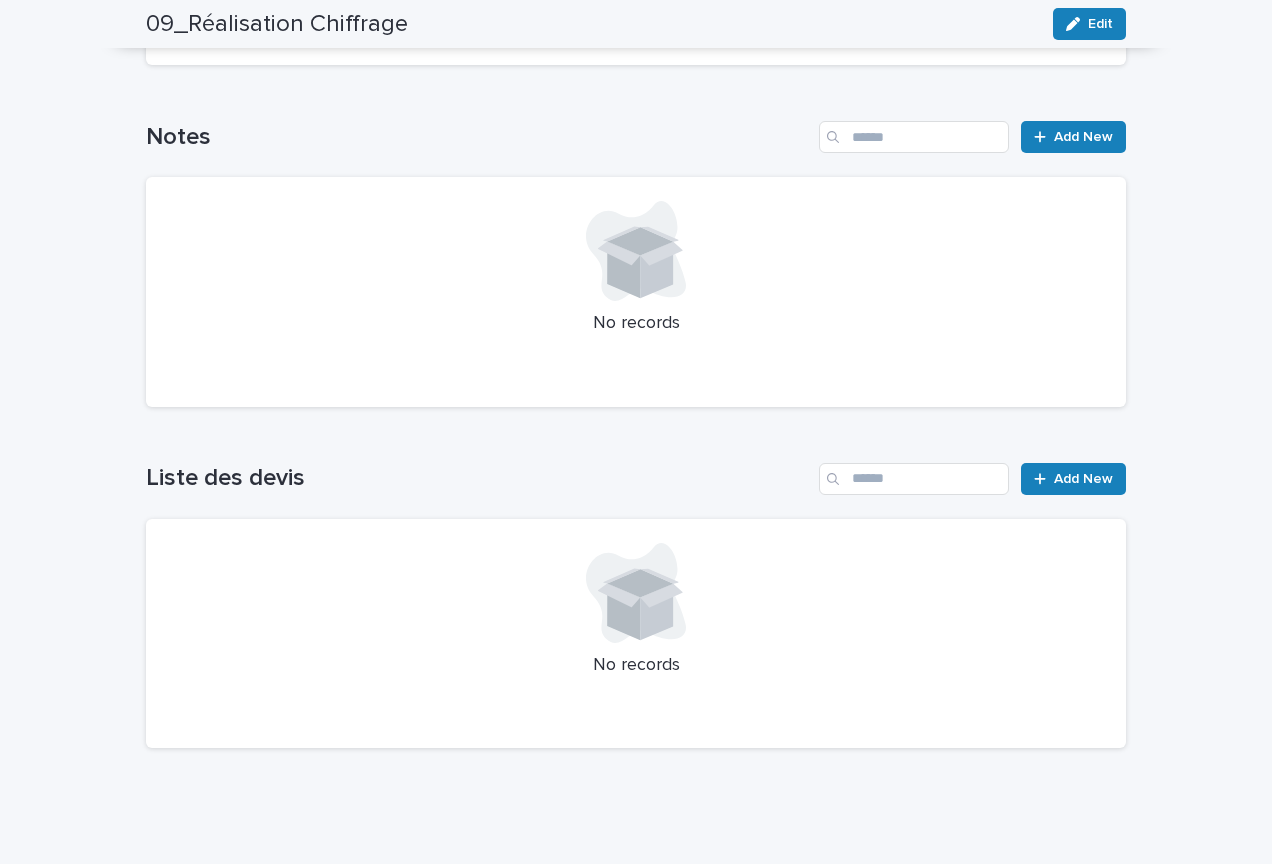 scroll, scrollTop: 0, scrollLeft: 0, axis: both 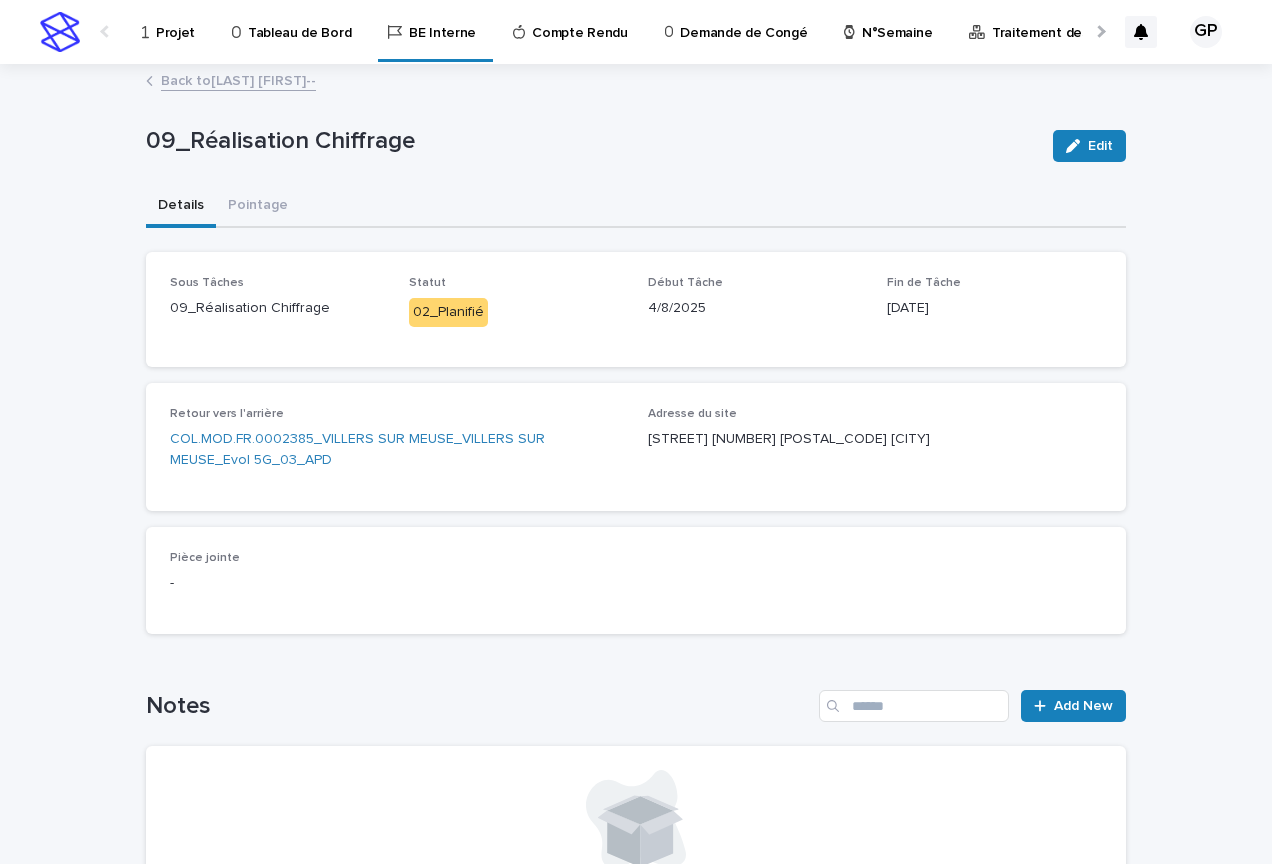 click on "Back to [LAST] [FIRST]--" at bounding box center [238, 79] 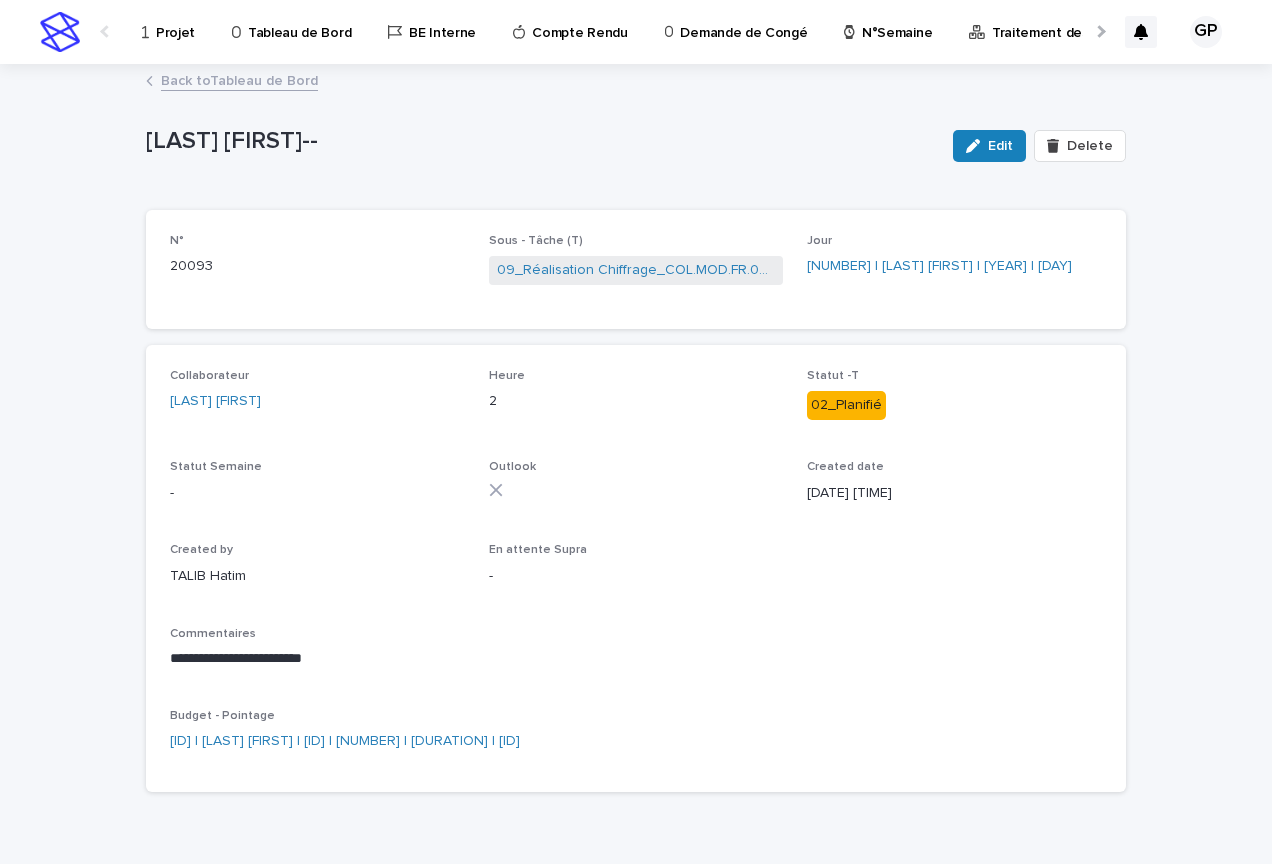 click on "Back to  Tableau de Bord" at bounding box center [239, 79] 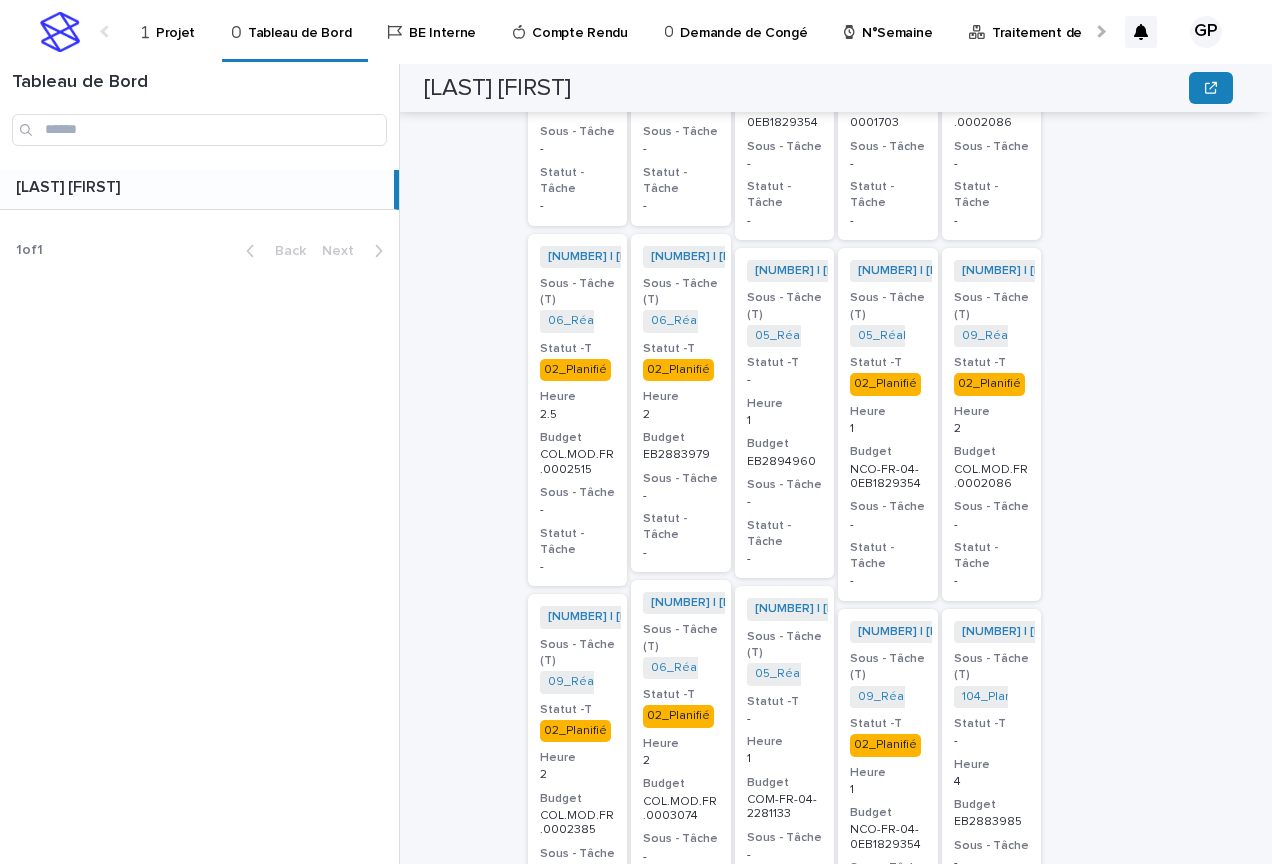 scroll, scrollTop: 1300, scrollLeft: 0, axis: vertical 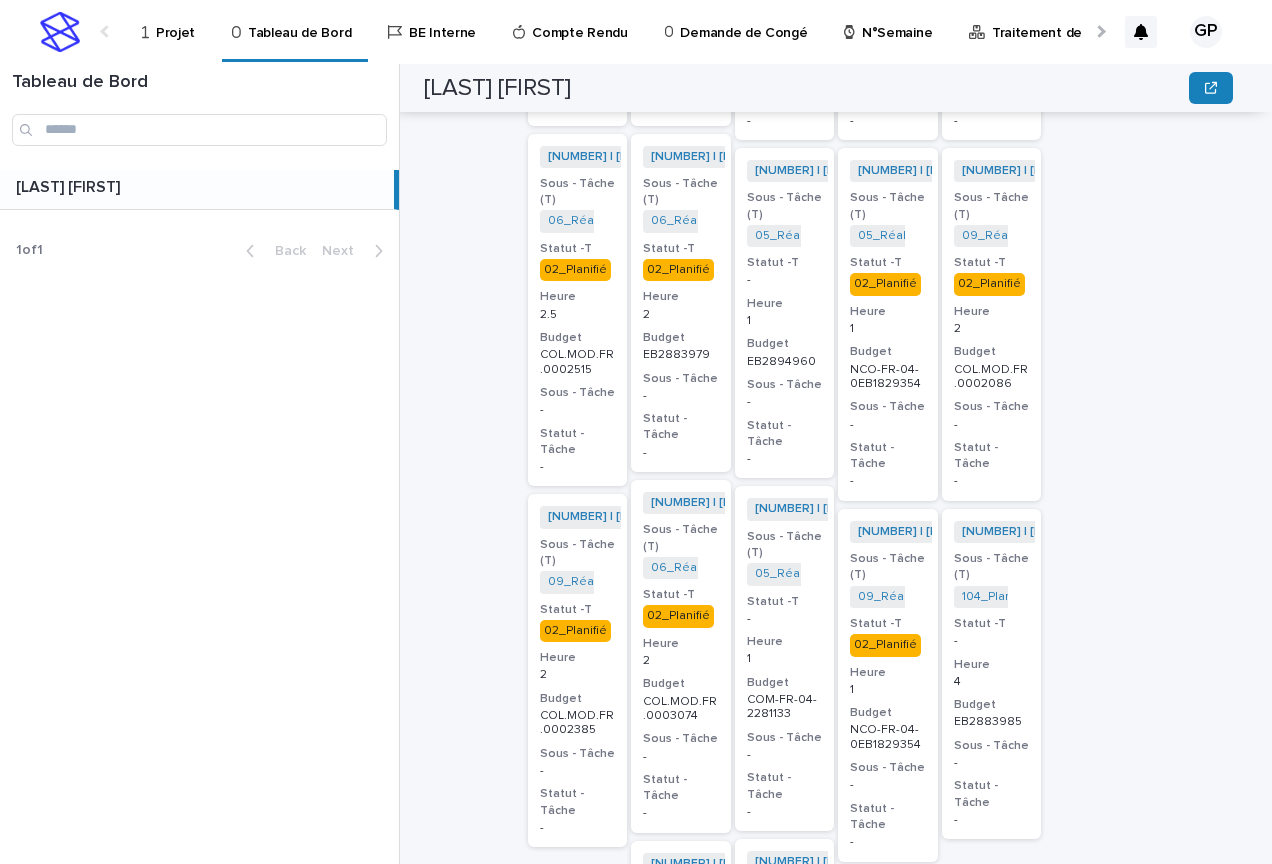 click on "02_Planifié" at bounding box center (575, 631) 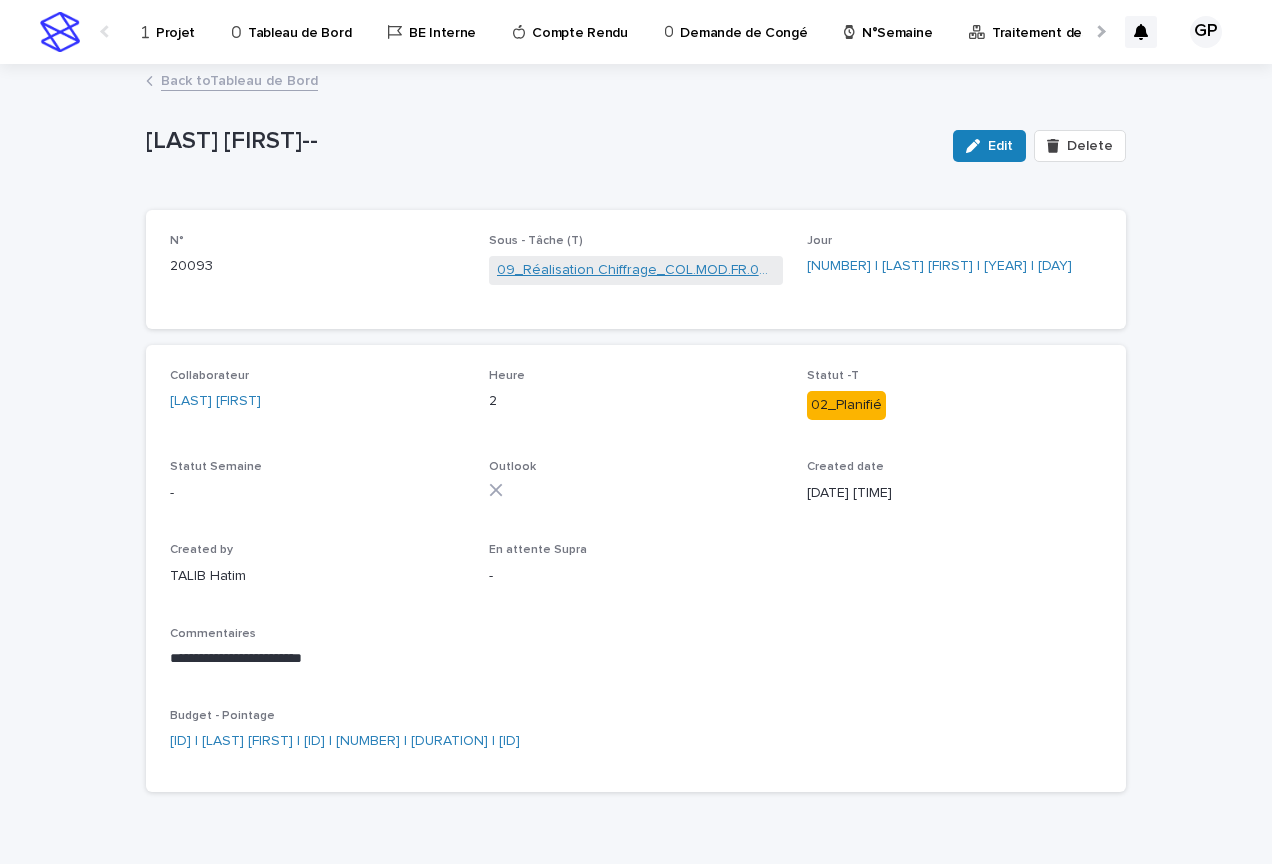 click on "09_Réalisation Chiffrage_COL.MOD.FR.0002385" at bounding box center [636, 270] 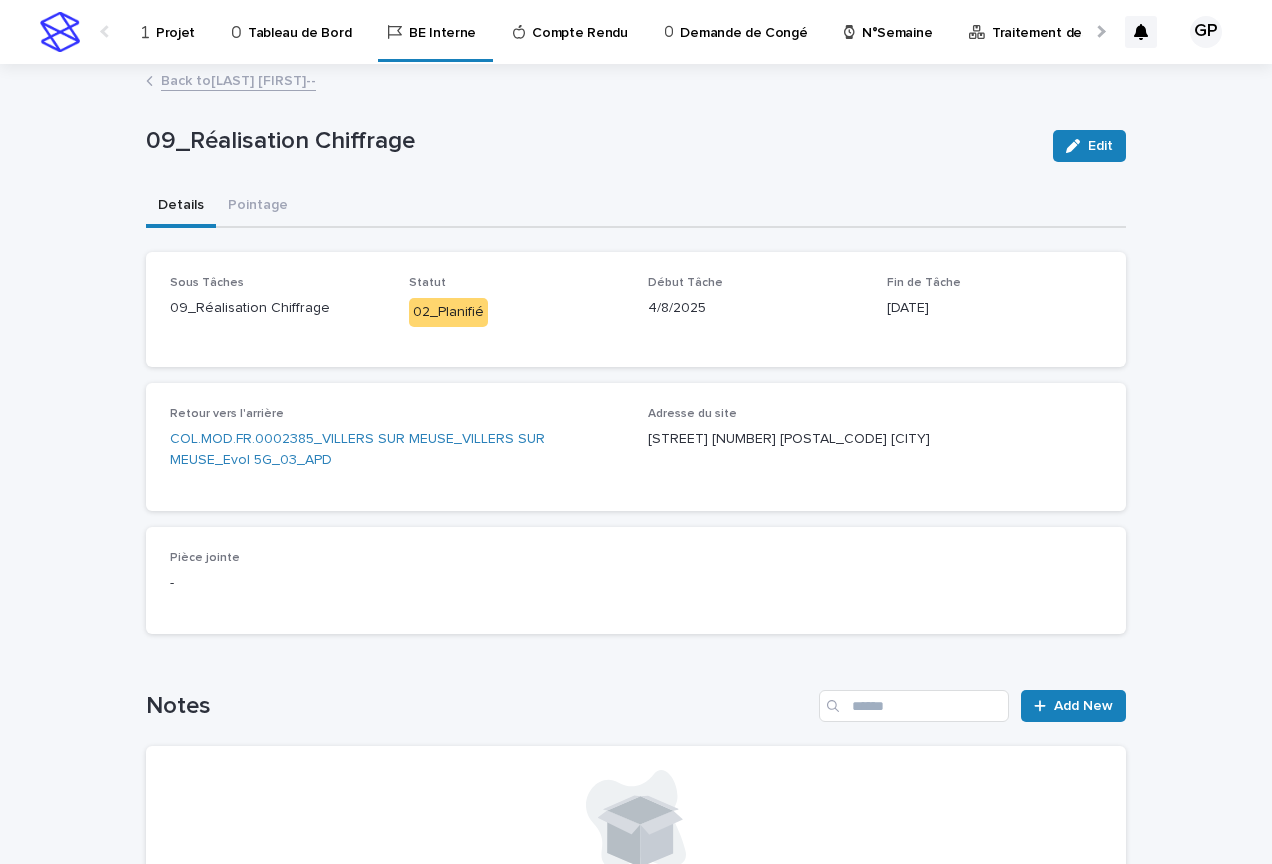 click on "Back to [LAST] [FIRST]--" at bounding box center [238, 79] 